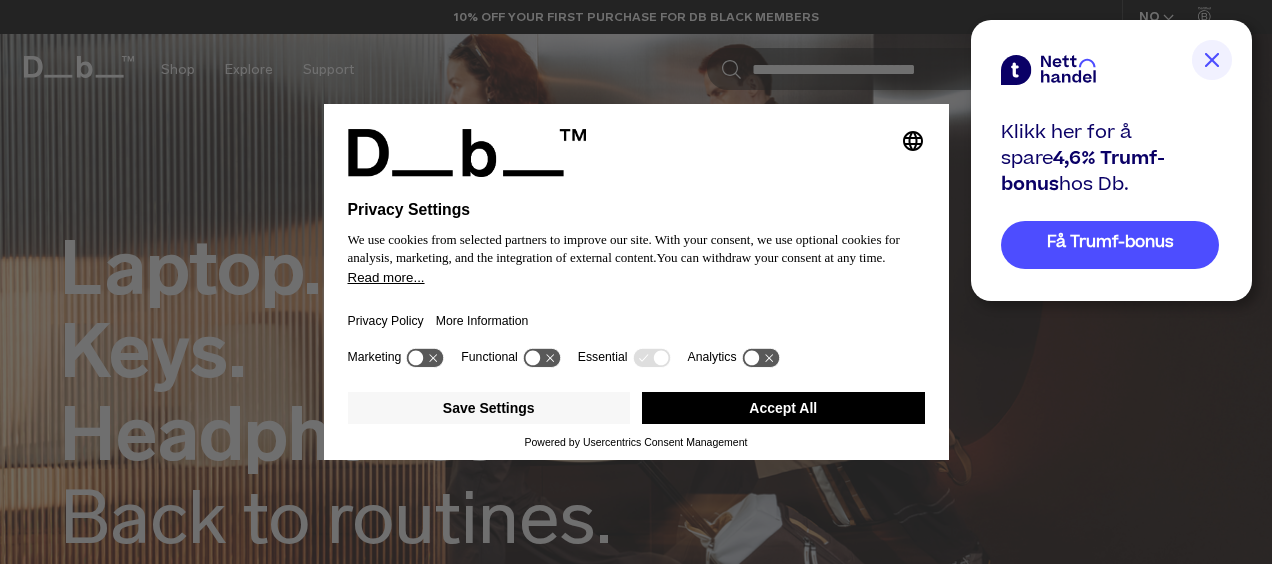 scroll, scrollTop: 0, scrollLeft: 0, axis: both 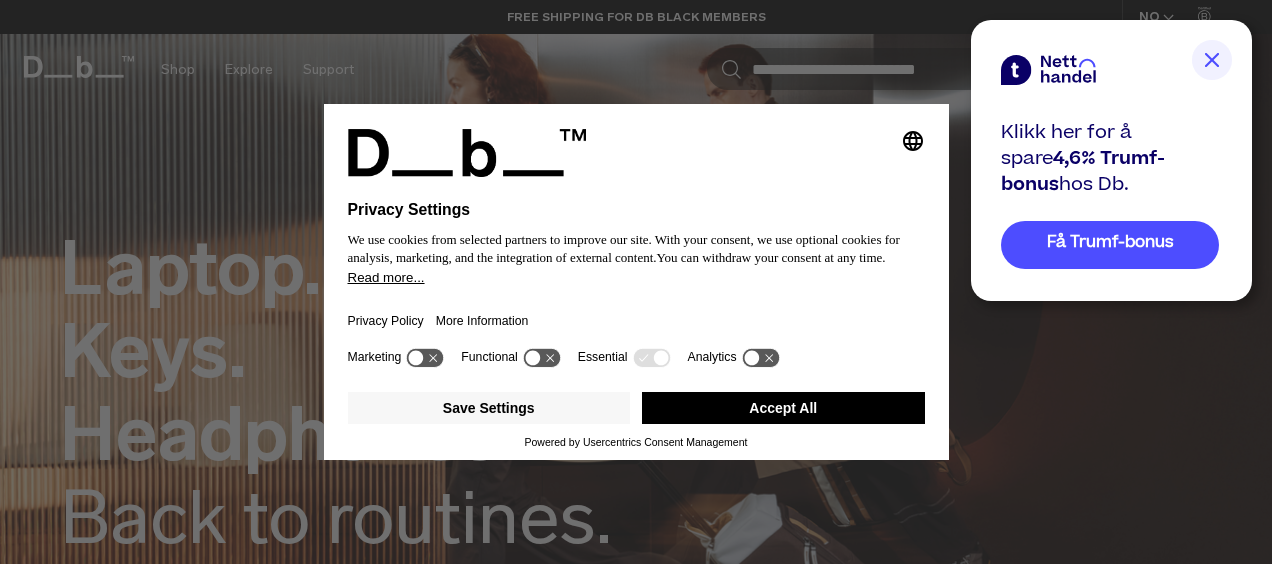 click on "Accept All" at bounding box center [783, 408] 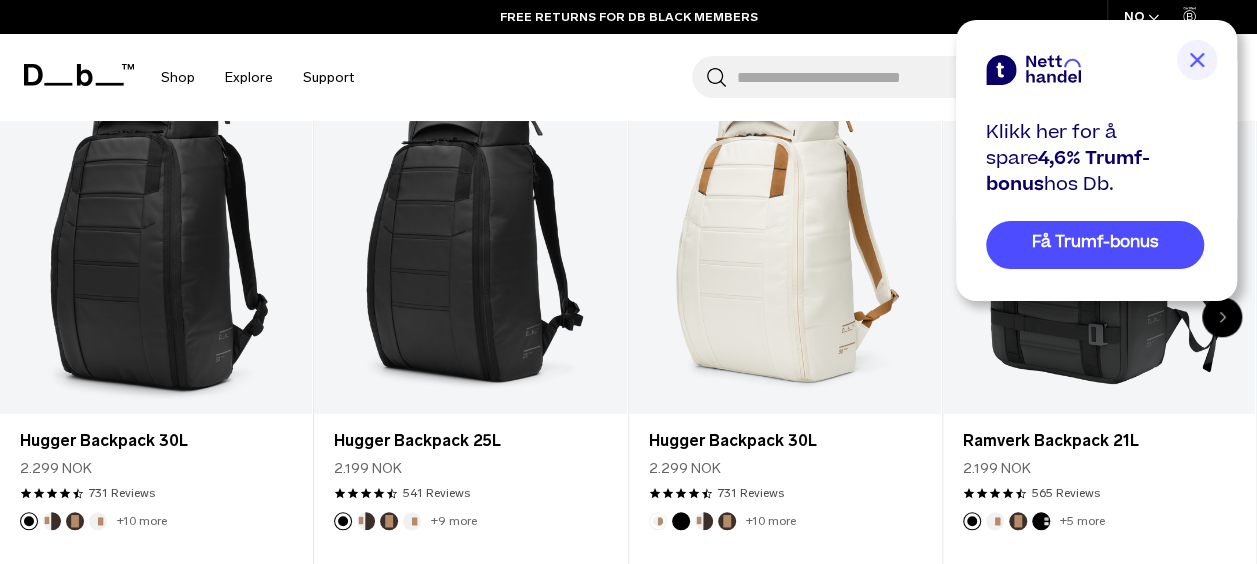 scroll, scrollTop: 711, scrollLeft: 0, axis: vertical 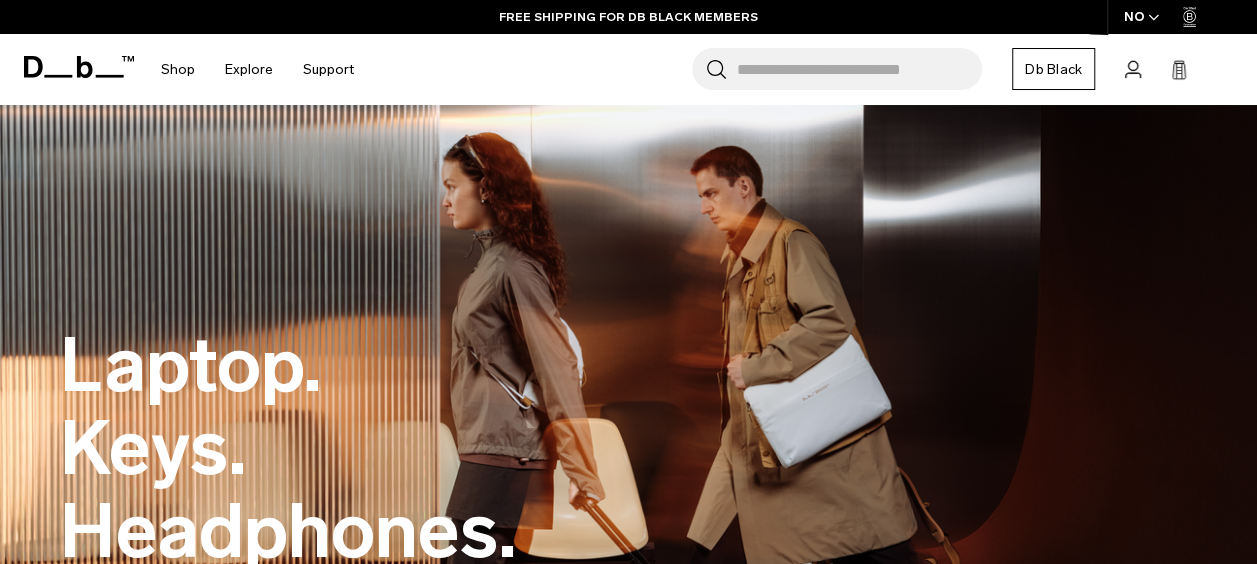 click on "Db Black" at bounding box center (1053, 69) 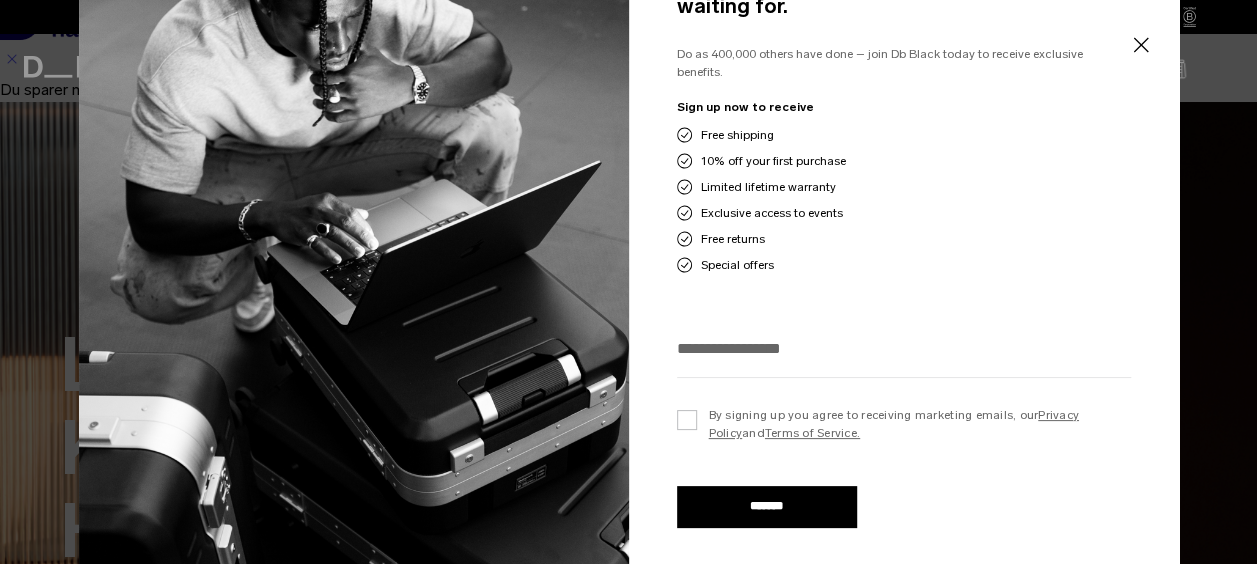 click at bounding box center (904, 348) 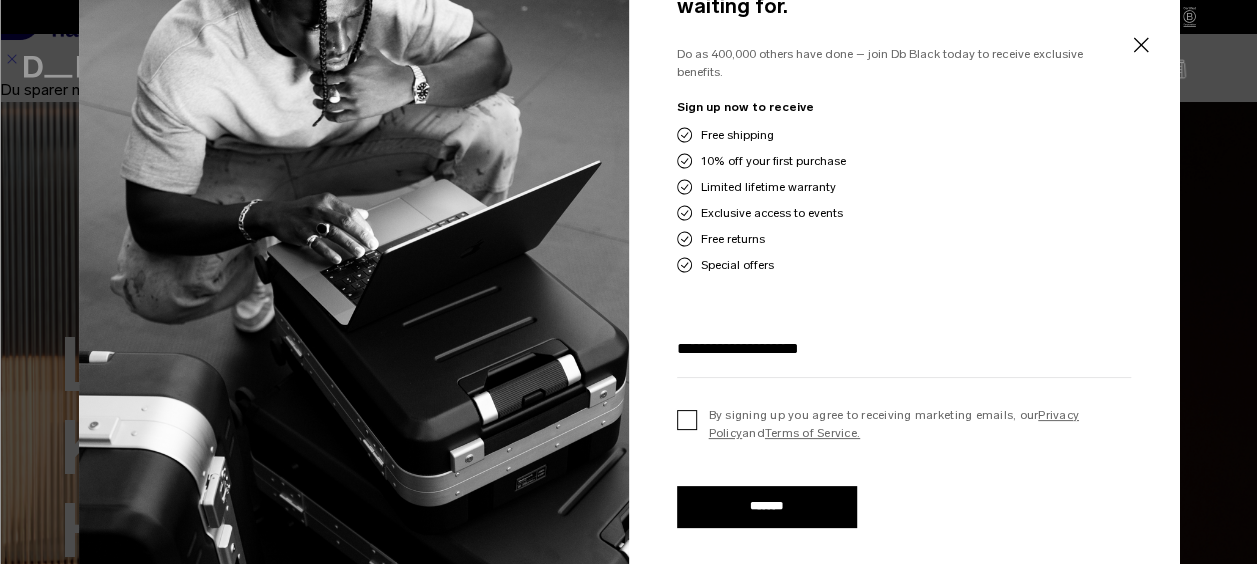 type on "**********" 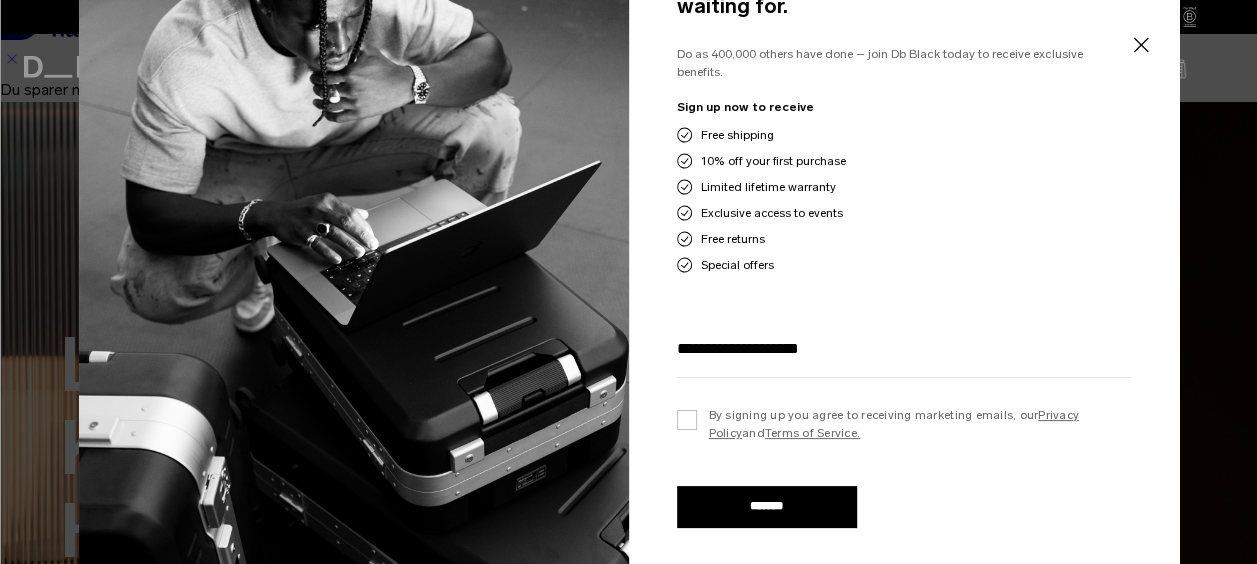 click on "*******" at bounding box center (767, 507) 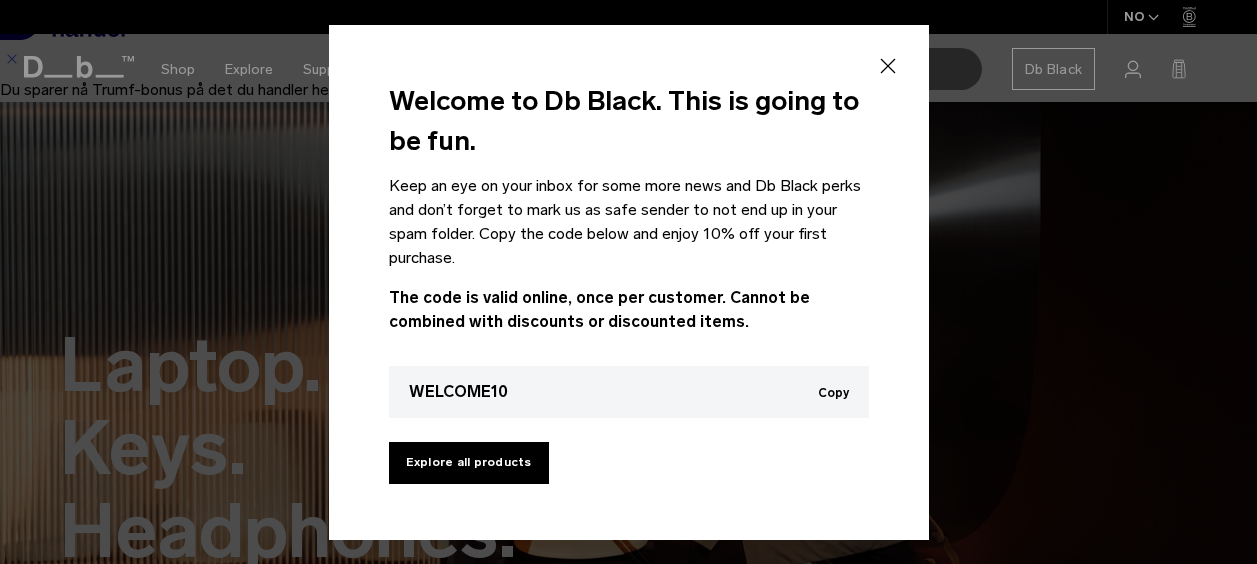 scroll, scrollTop: 0, scrollLeft: 0, axis: both 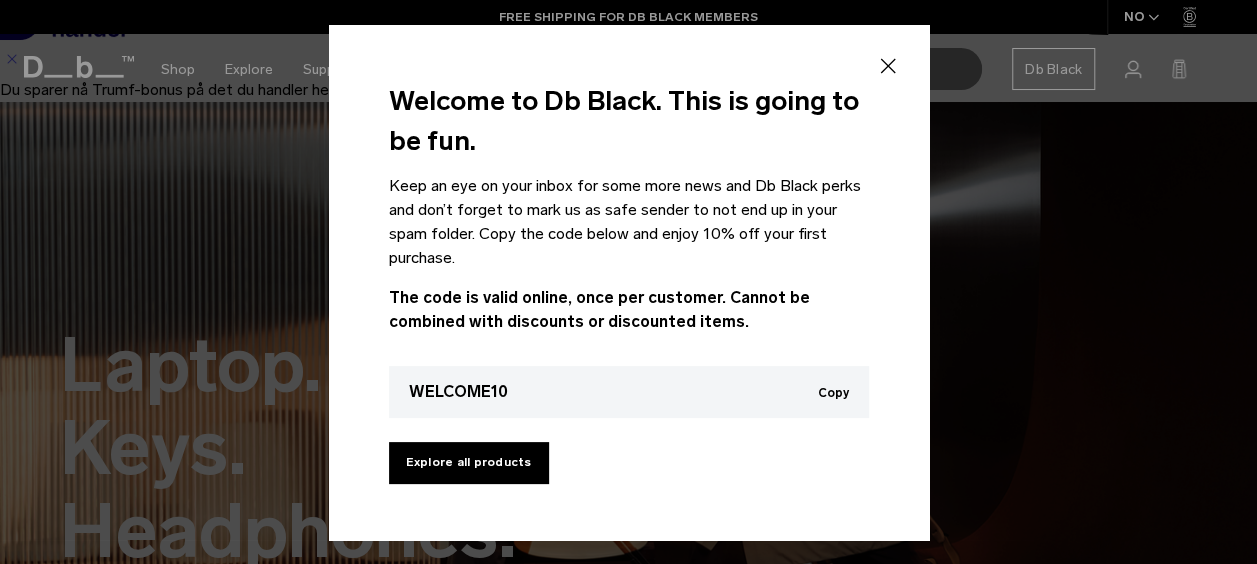 click on "Copy" at bounding box center (833, 393) 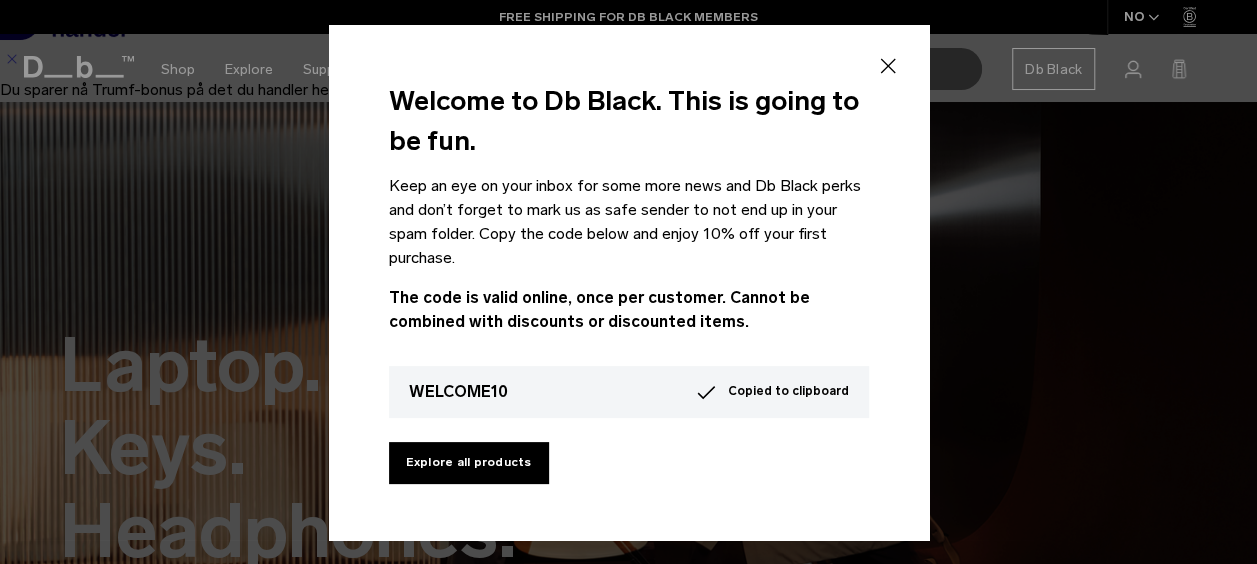 click 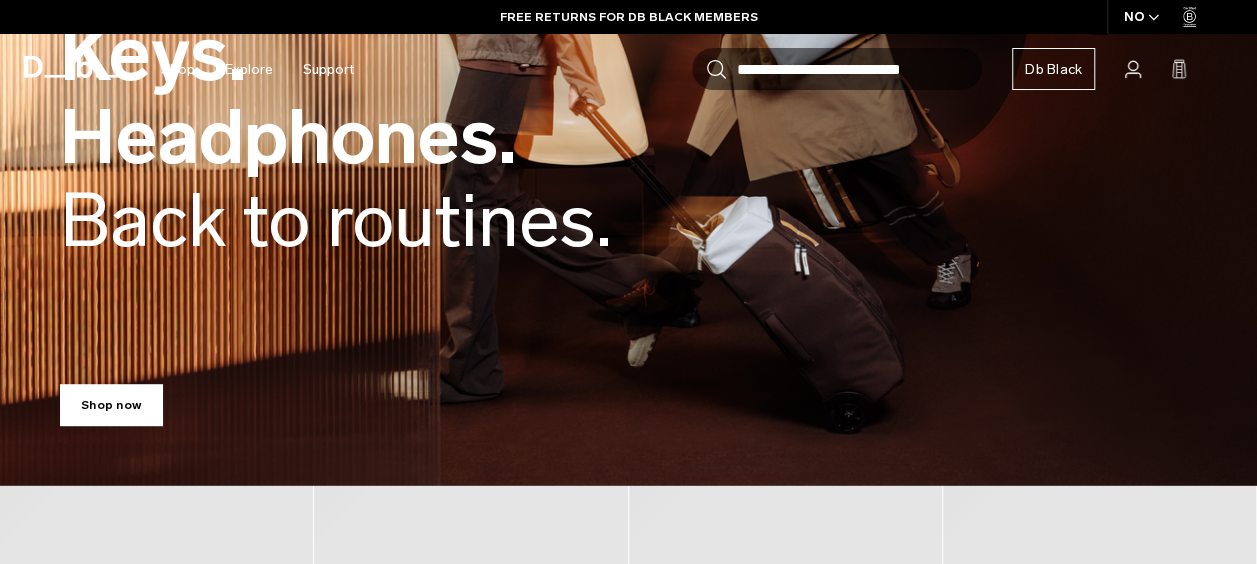 scroll, scrollTop: 395, scrollLeft: 0, axis: vertical 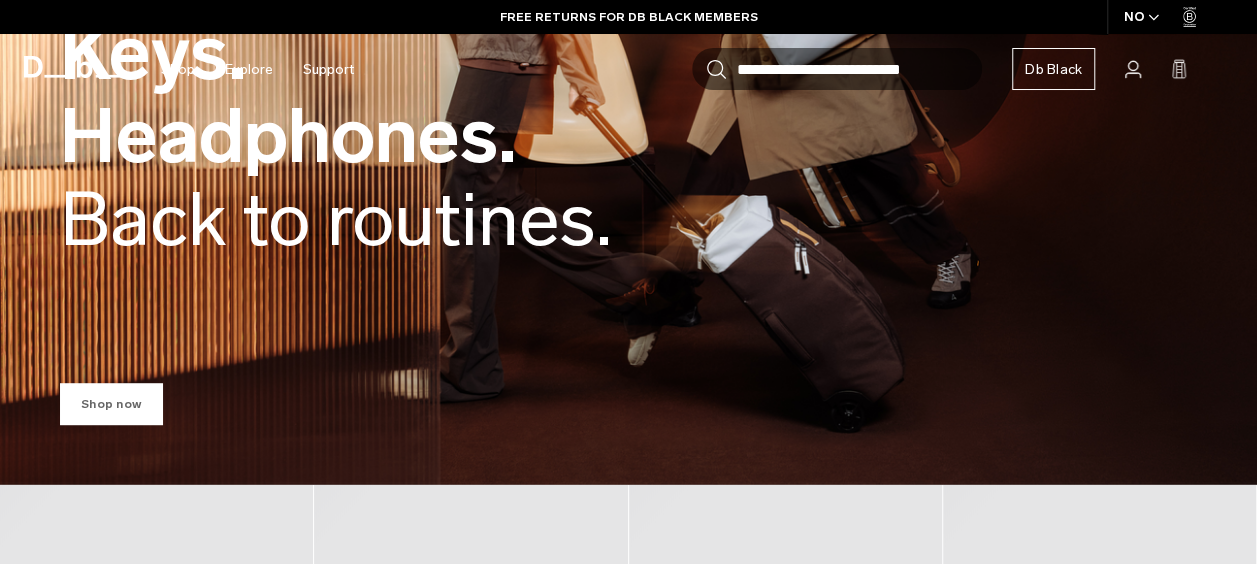 click on "Shop now" at bounding box center (111, 404) 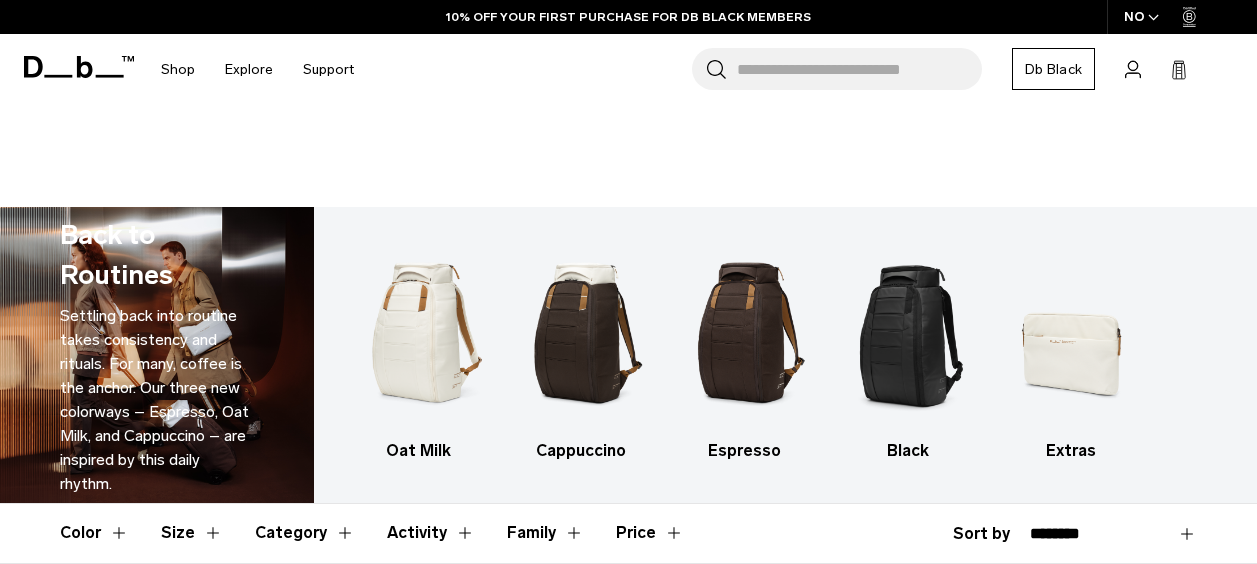 scroll, scrollTop: 0, scrollLeft: 0, axis: both 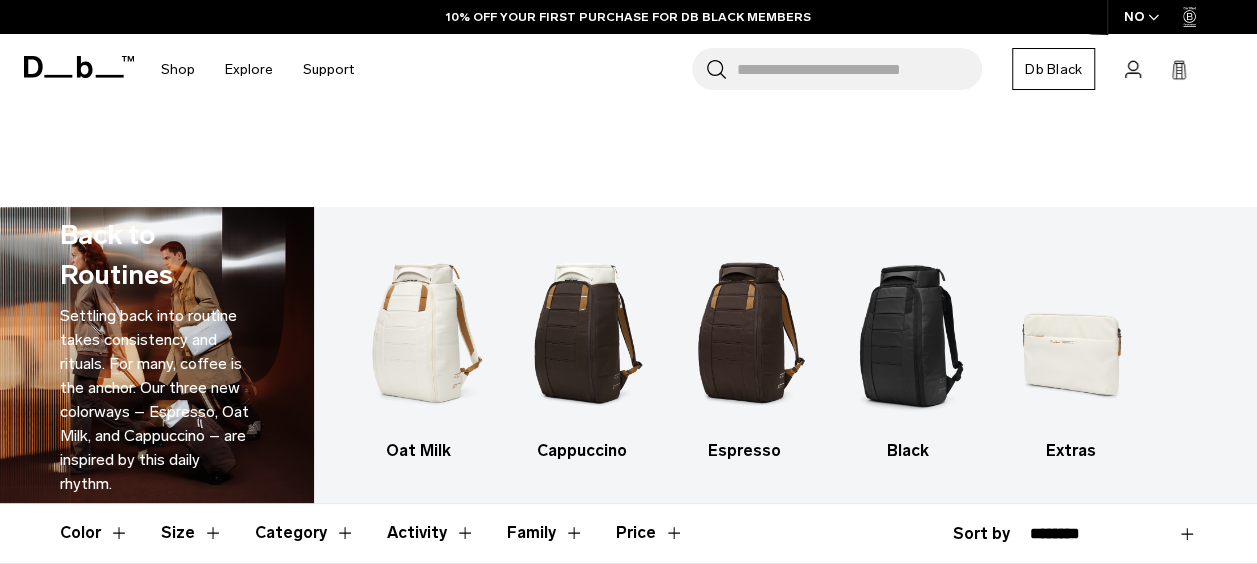 click on "Search for Bags, Luggage..." at bounding box center (859, 69) 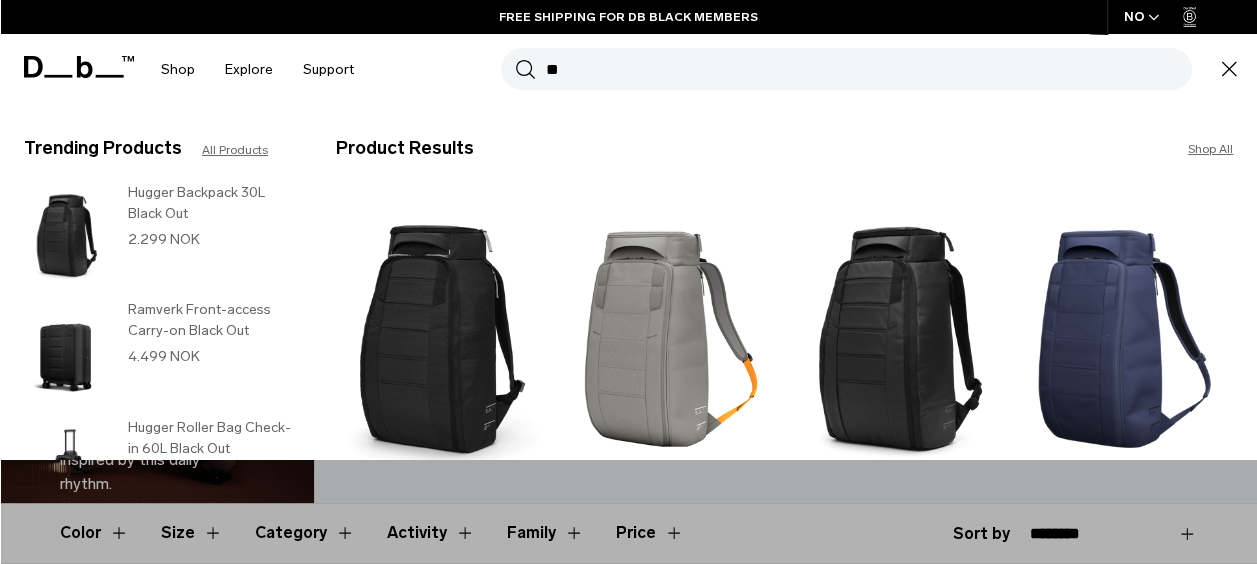 type on "**" 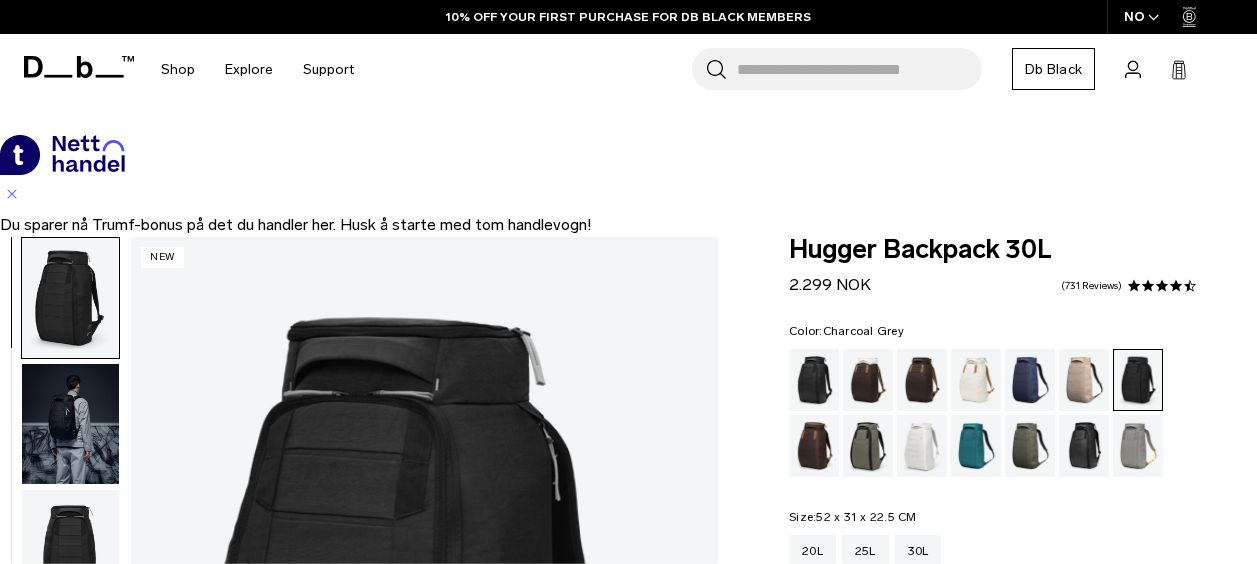 scroll, scrollTop: 0, scrollLeft: 0, axis: both 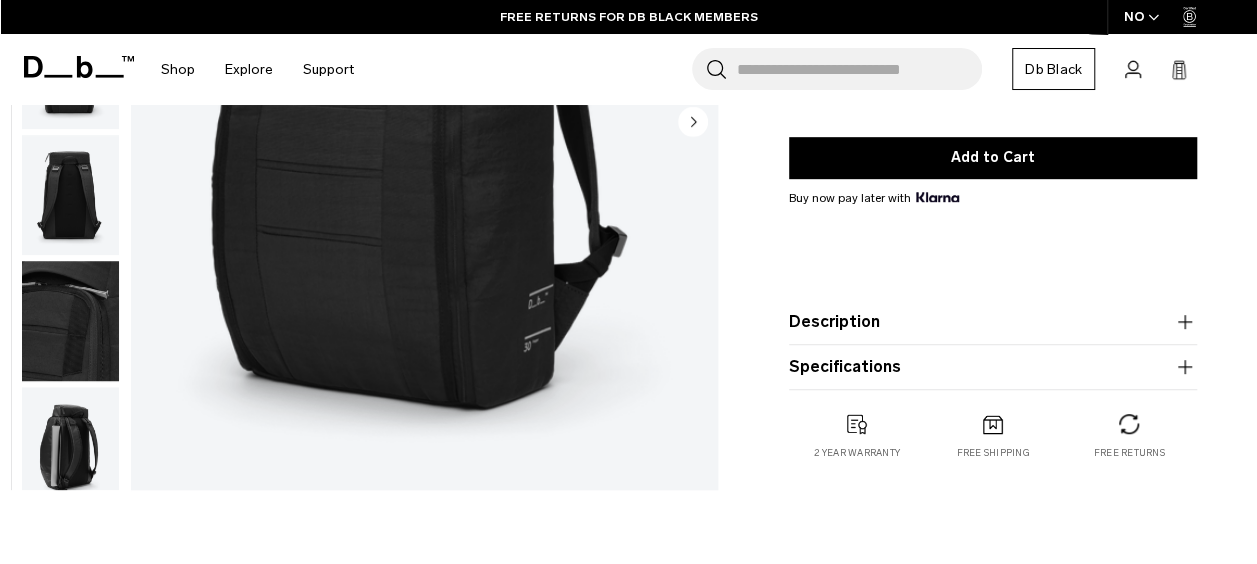 click at bounding box center (70, 321) 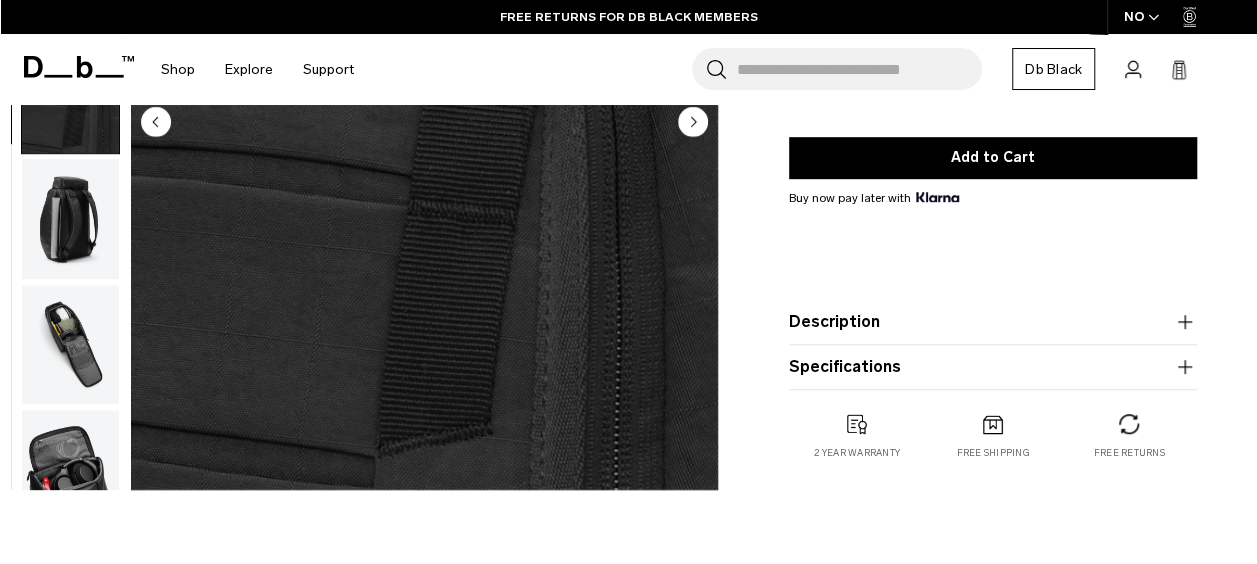 scroll, scrollTop: 504, scrollLeft: 0, axis: vertical 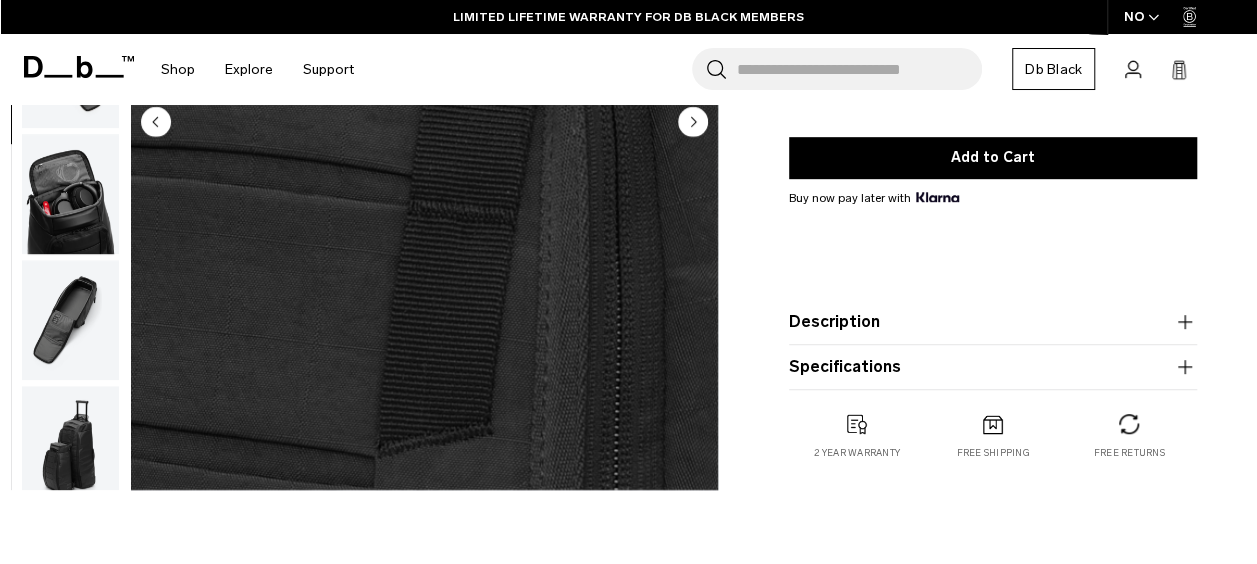 click at bounding box center (70, 195) 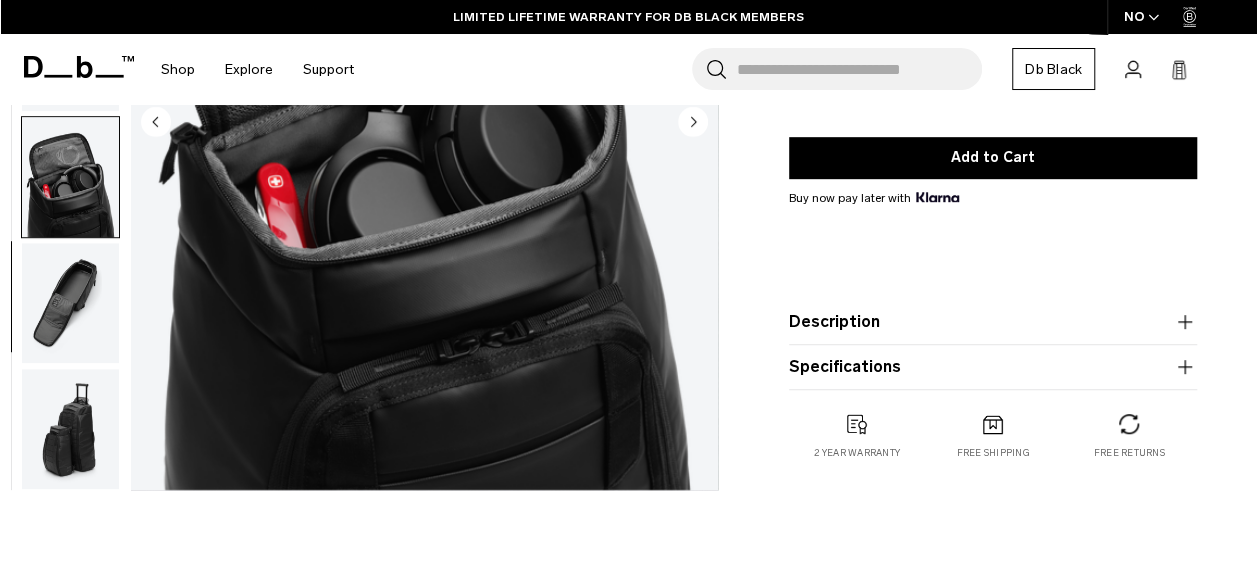 click at bounding box center (70, 429) 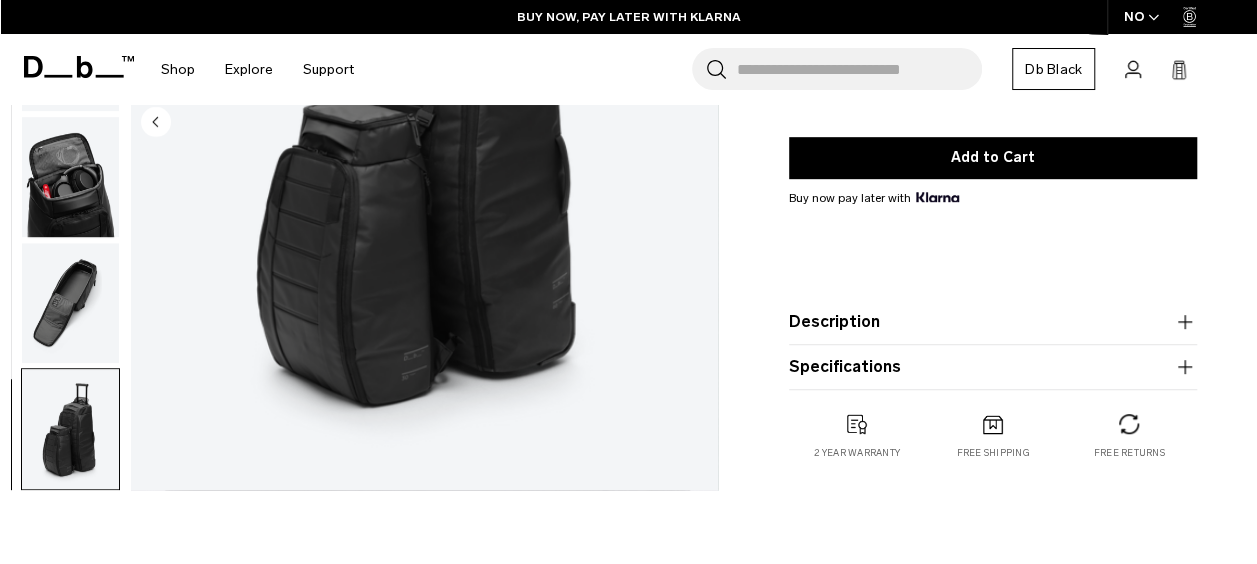 click at bounding box center [70, 304] 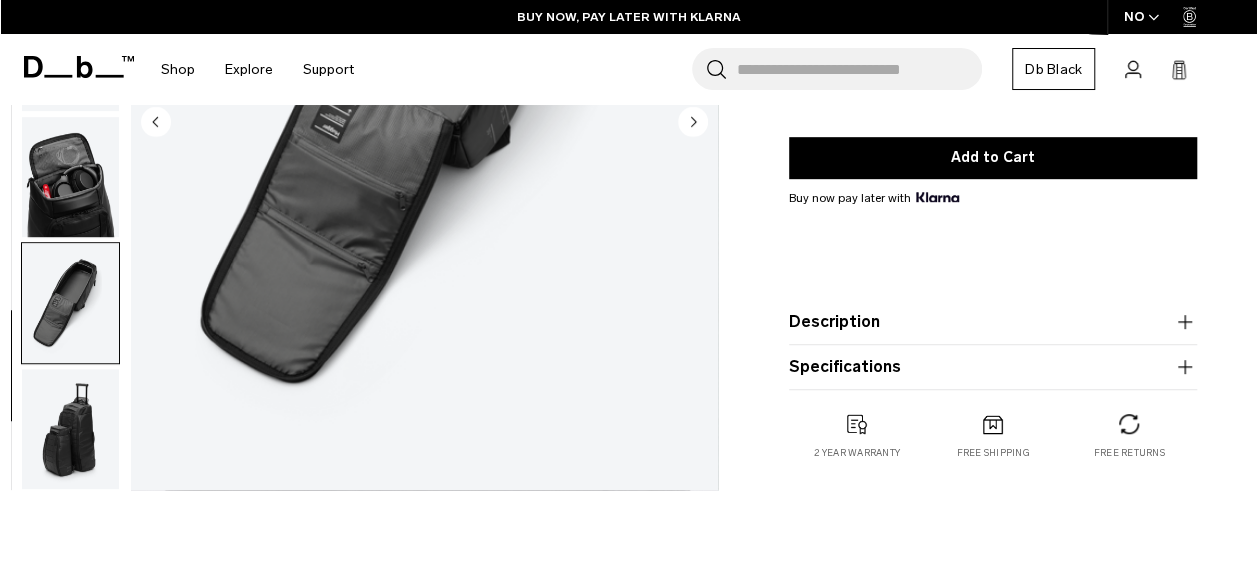 click at bounding box center (70, 178) 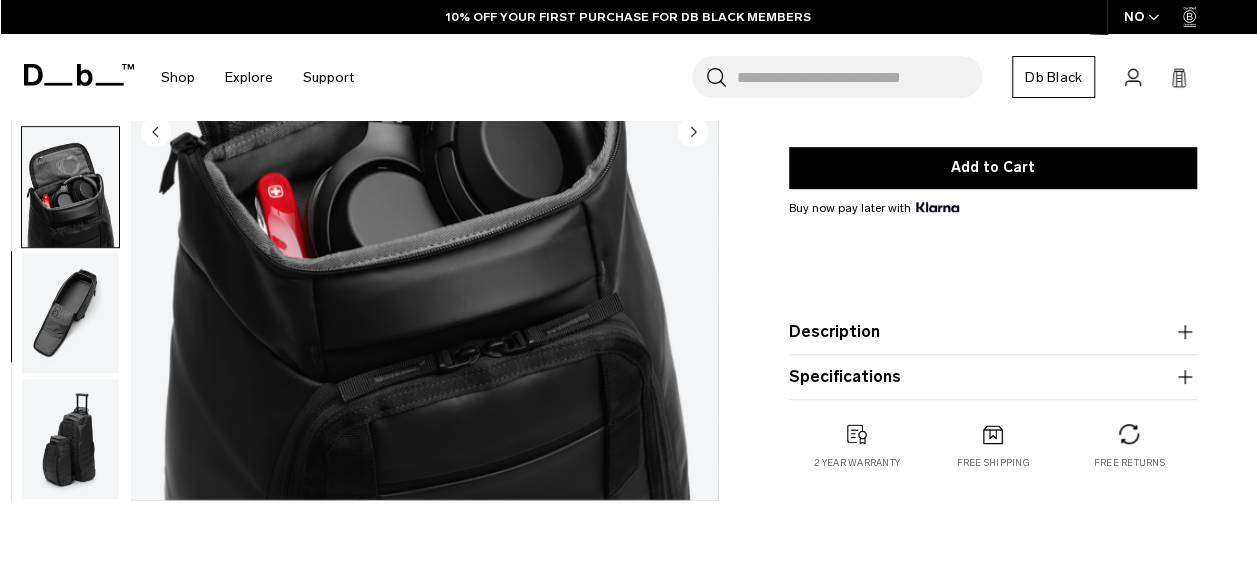 scroll, scrollTop: 502, scrollLeft: 0, axis: vertical 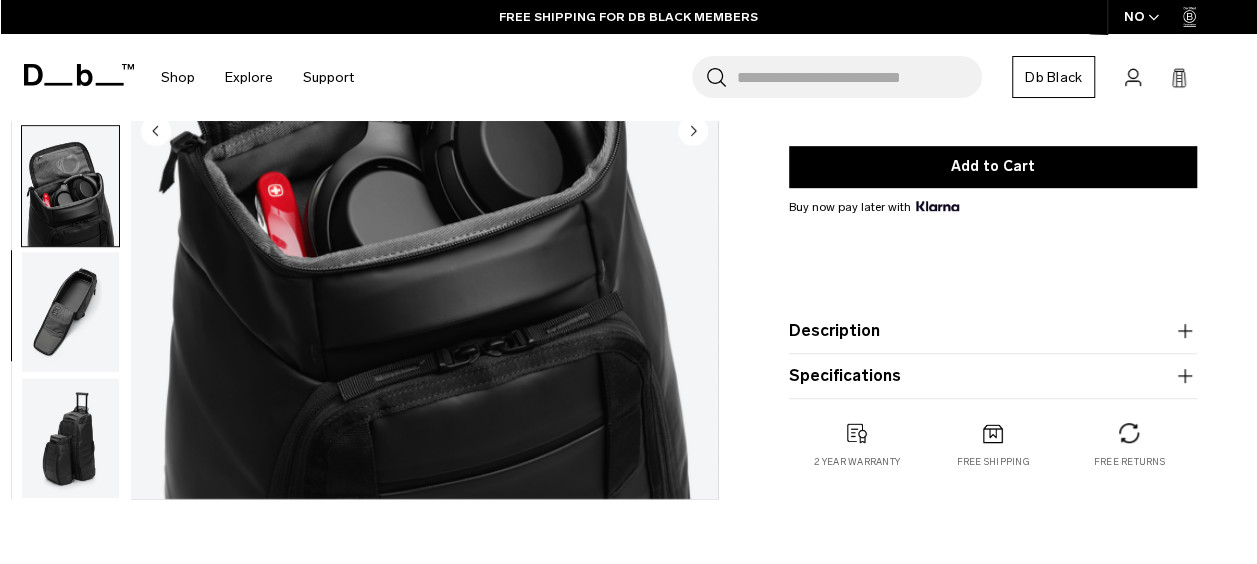 click 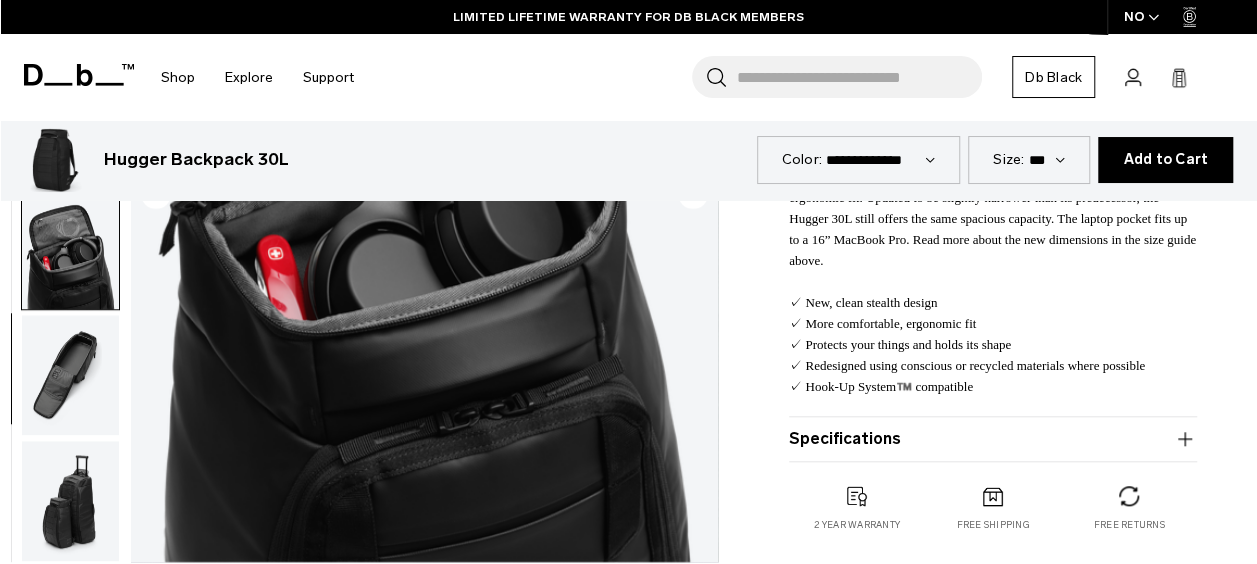 scroll, scrollTop: 758, scrollLeft: 0, axis: vertical 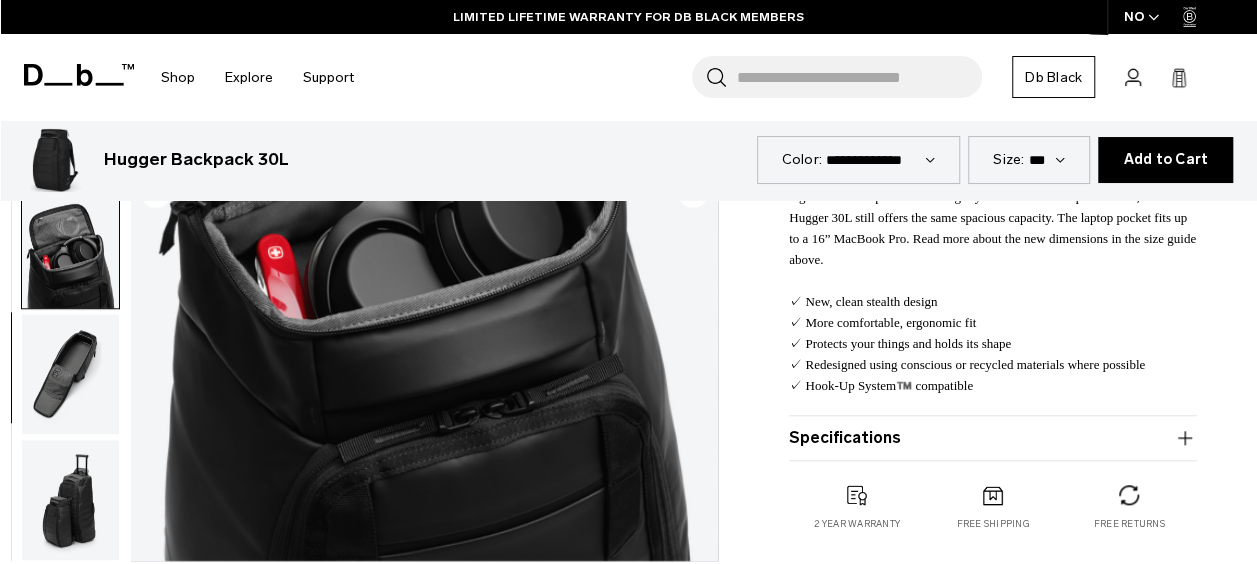 click 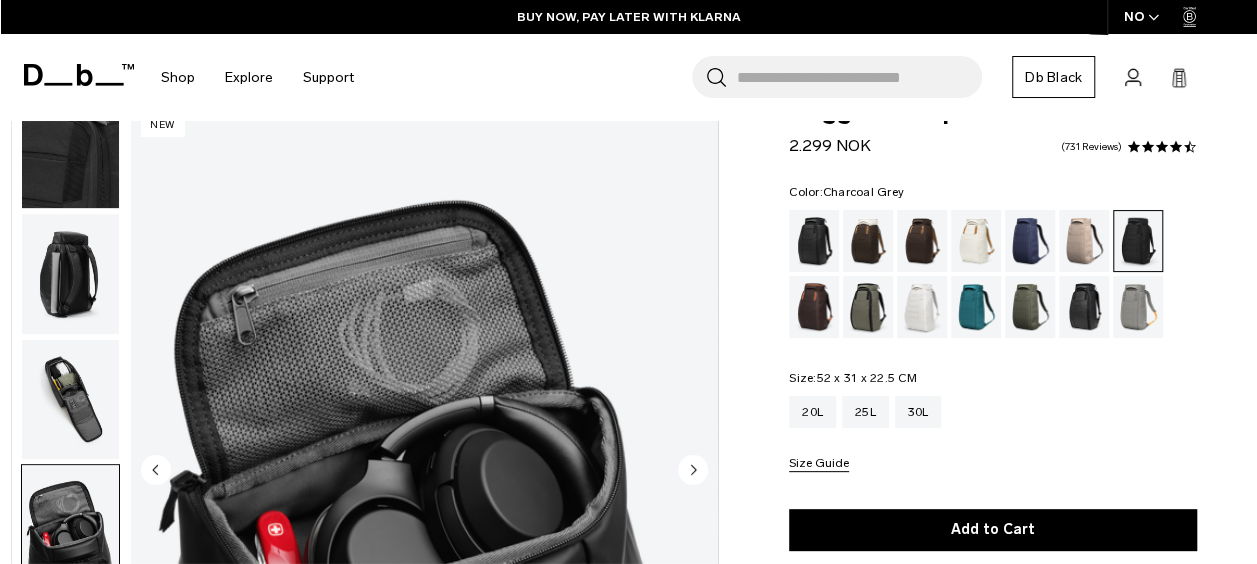 scroll, scrollTop: 141, scrollLeft: 0, axis: vertical 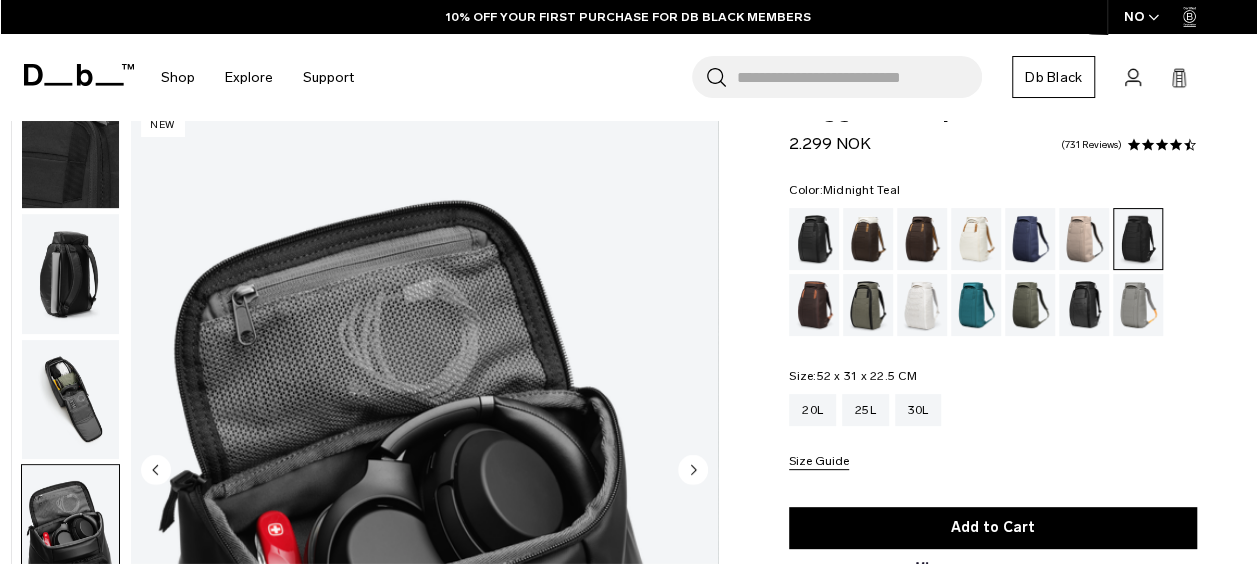 click at bounding box center (976, 305) 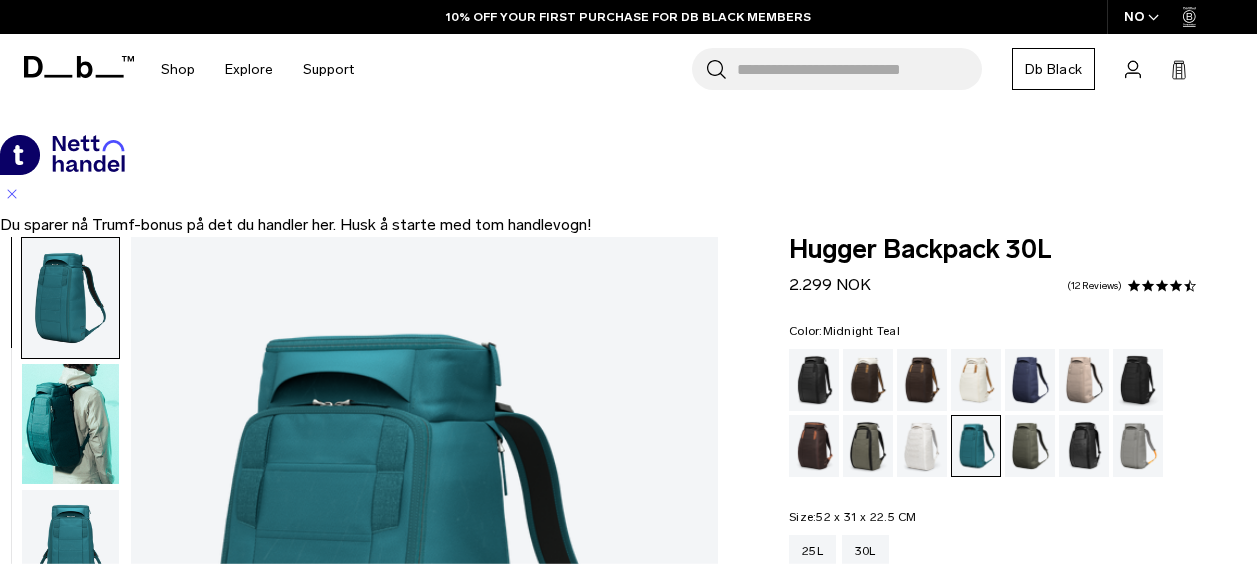scroll, scrollTop: 263, scrollLeft: 0, axis: vertical 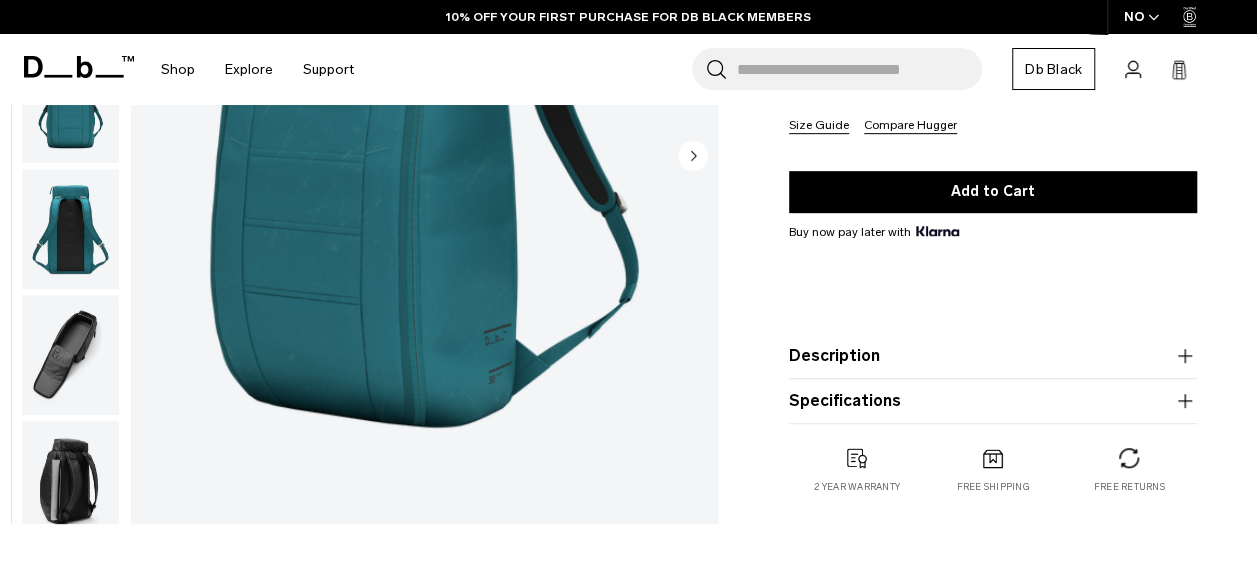 click at bounding box center (70, 230) 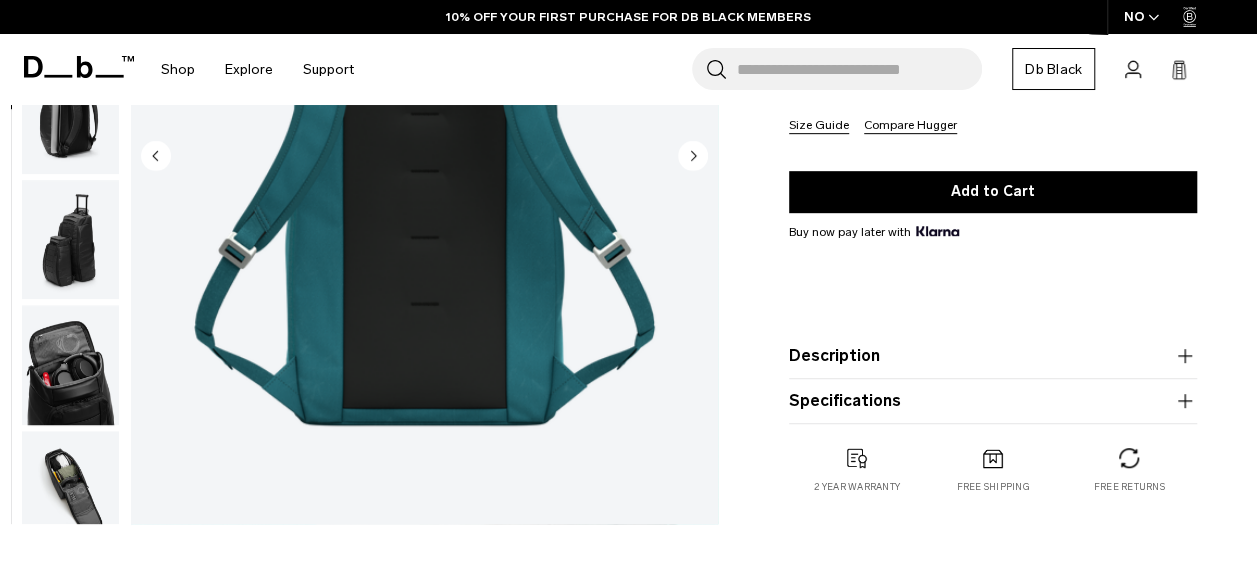 scroll, scrollTop: 378, scrollLeft: 0, axis: vertical 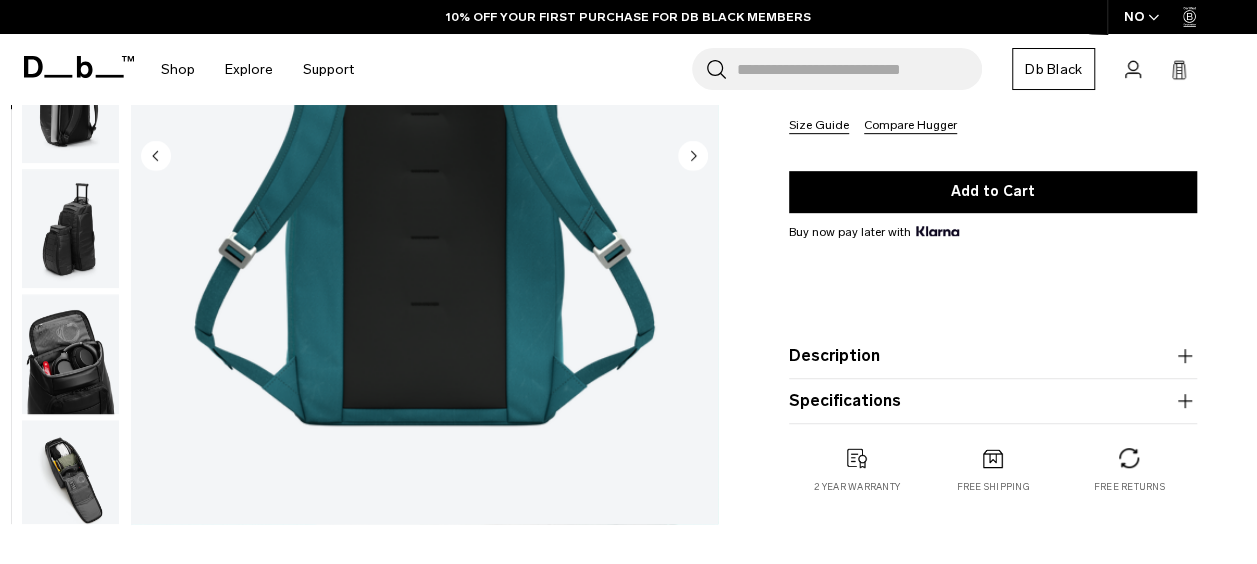 click at bounding box center (70, 355) 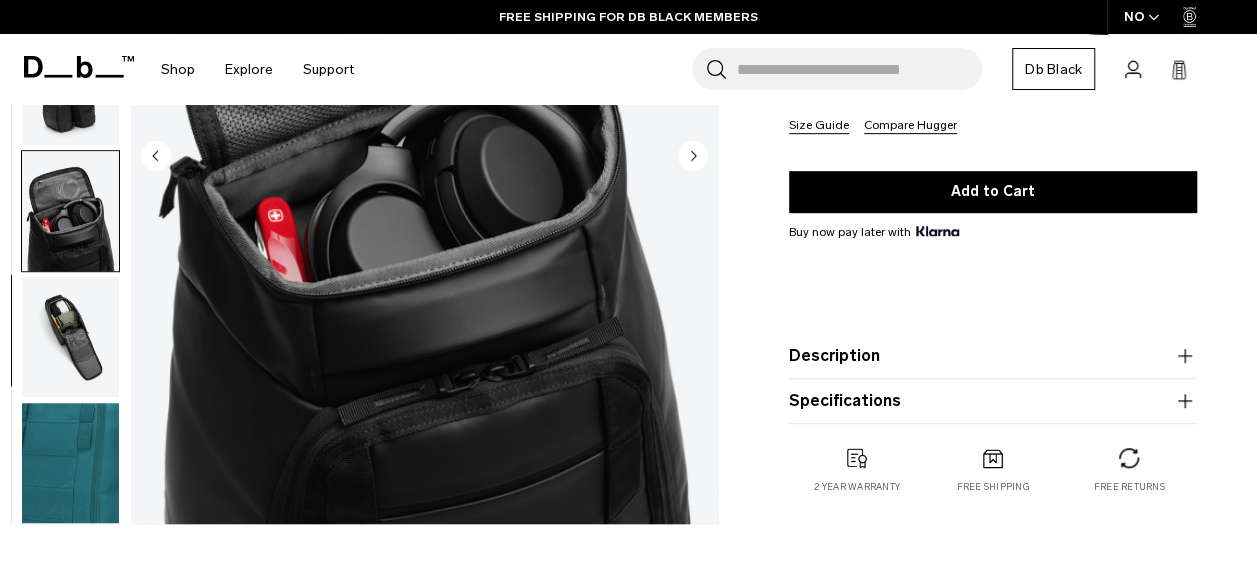 scroll, scrollTop: 522, scrollLeft: 0, axis: vertical 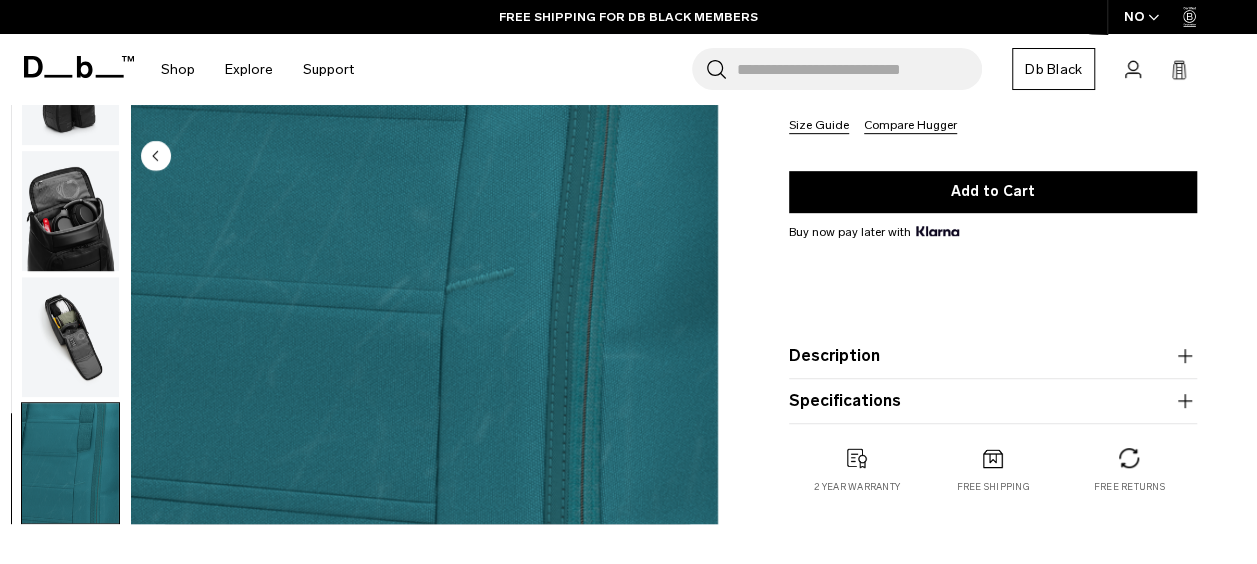 click at bounding box center (70, 338) 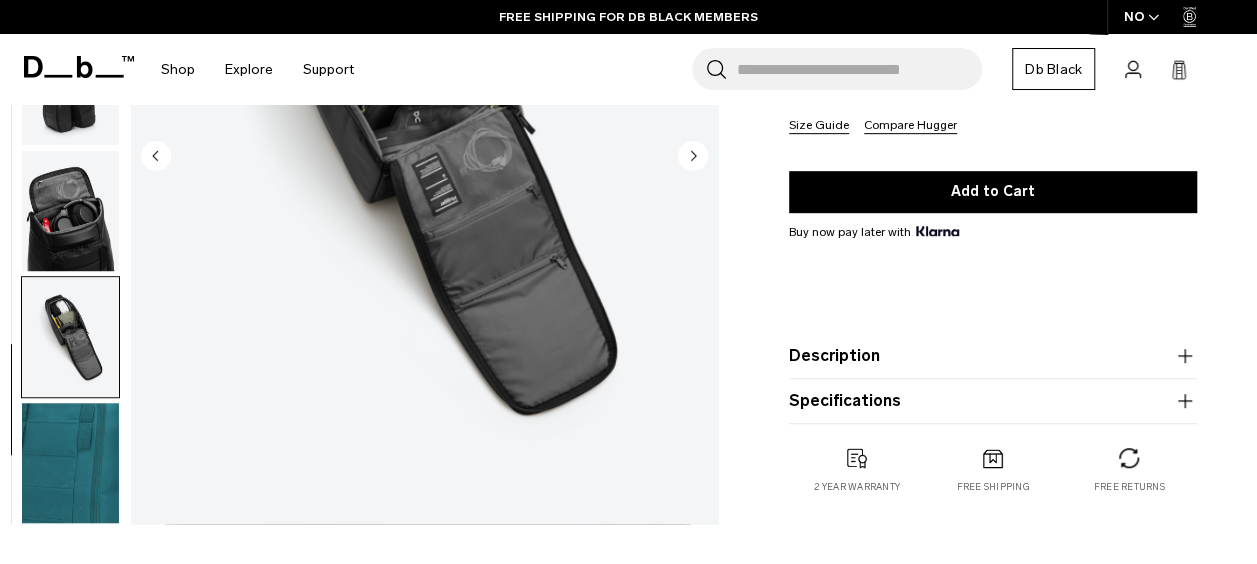 click at bounding box center (70, 212) 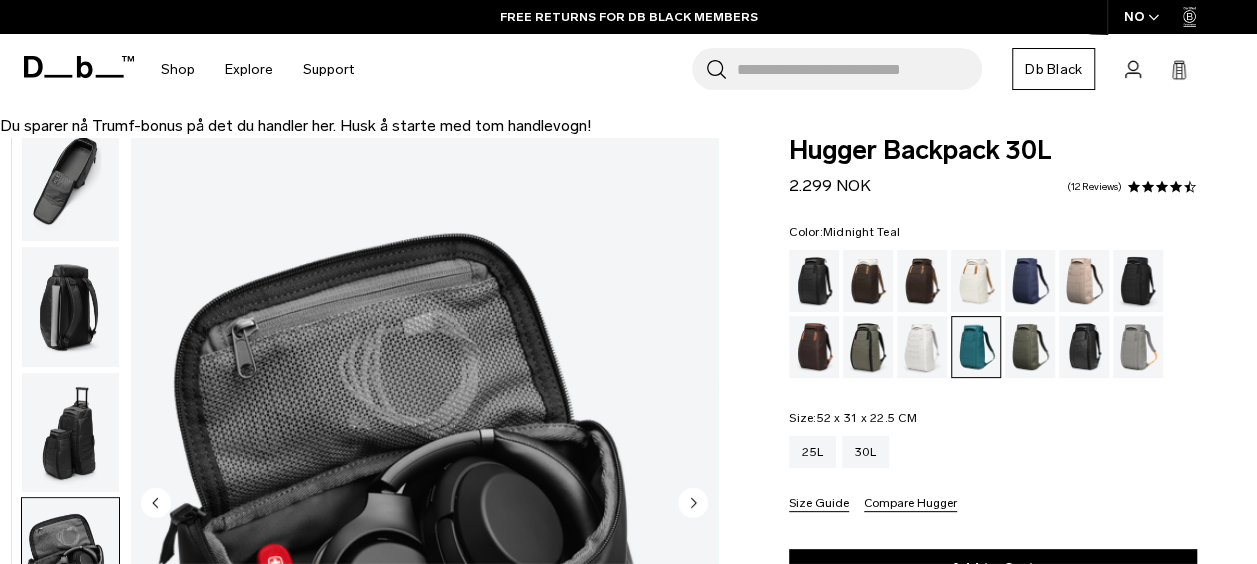 scroll, scrollTop: 0, scrollLeft: 0, axis: both 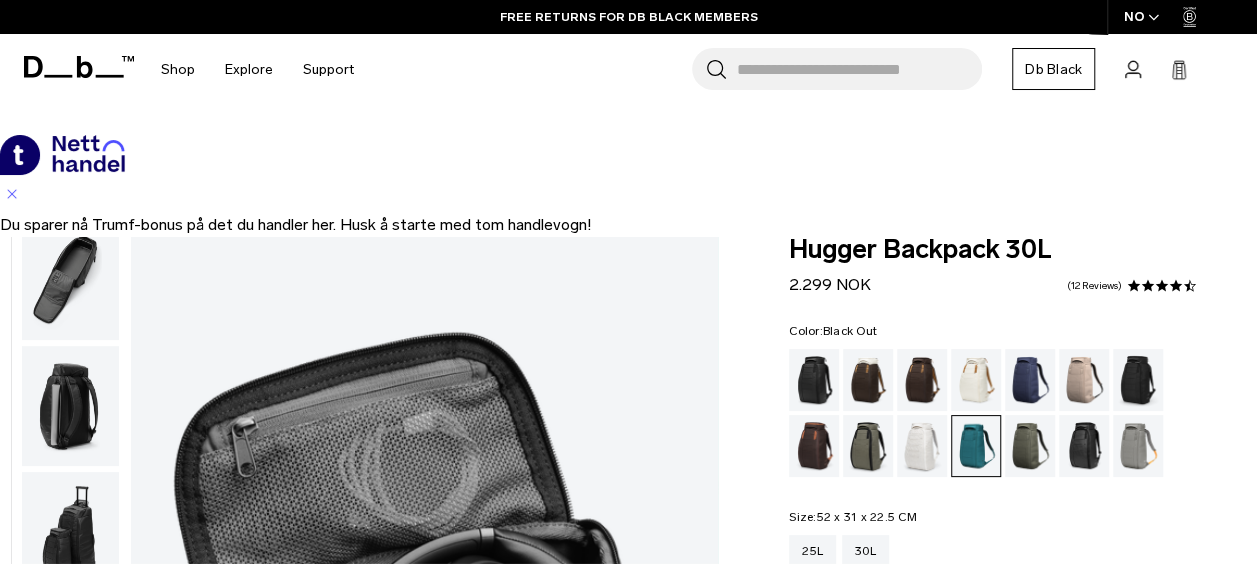 click at bounding box center (814, 380) 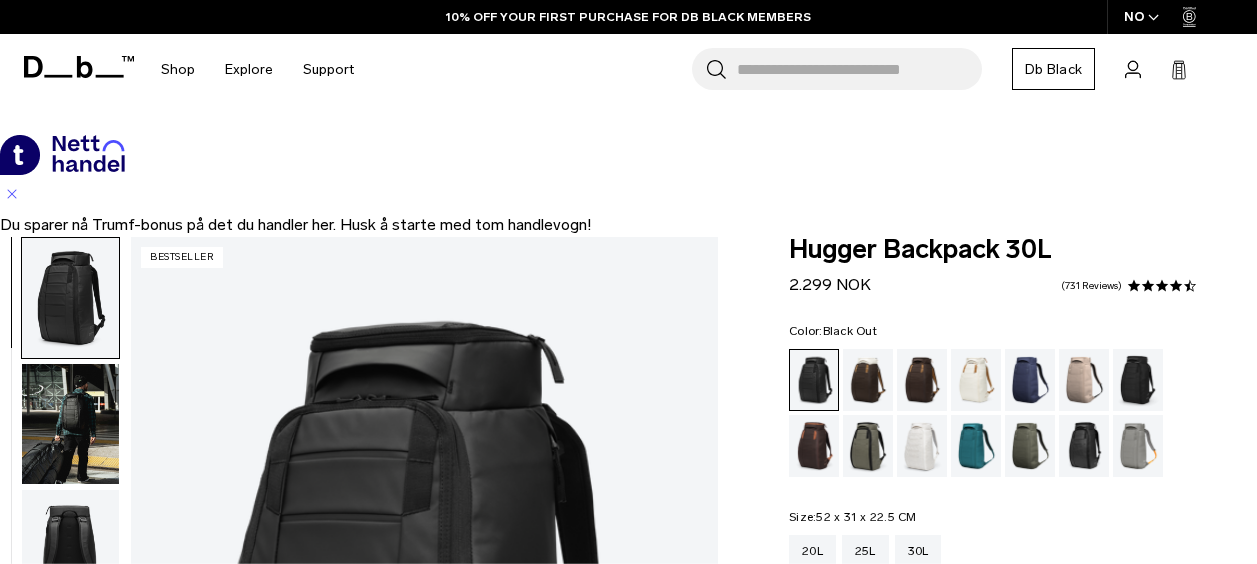 scroll, scrollTop: 0, scrollLeft: 0, axis: both 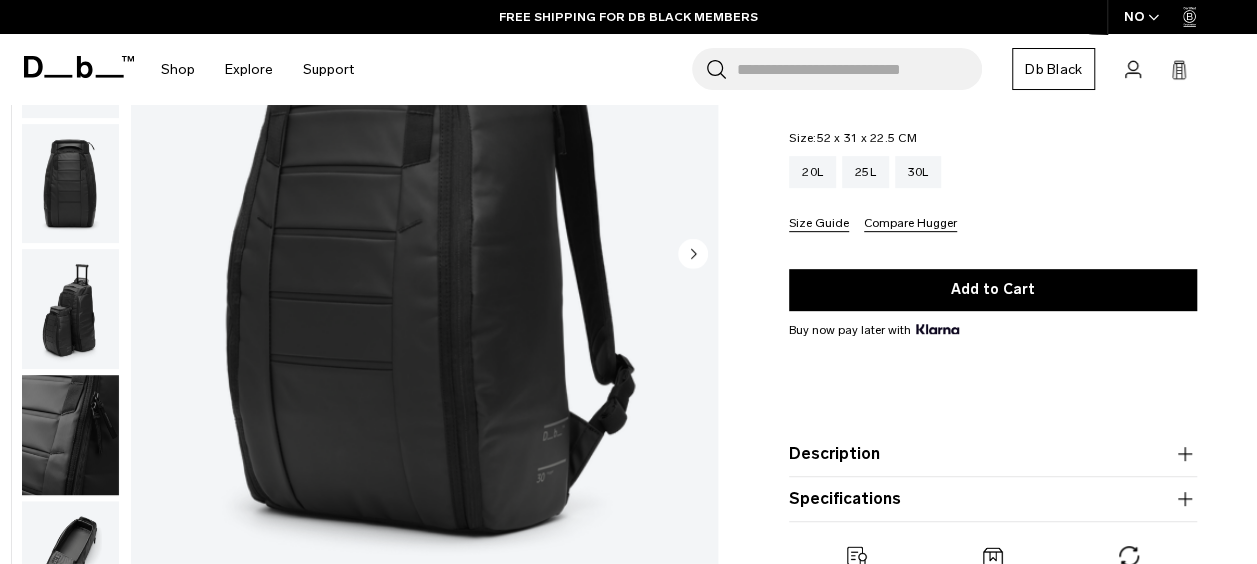 click at bounding box center (70, 436) 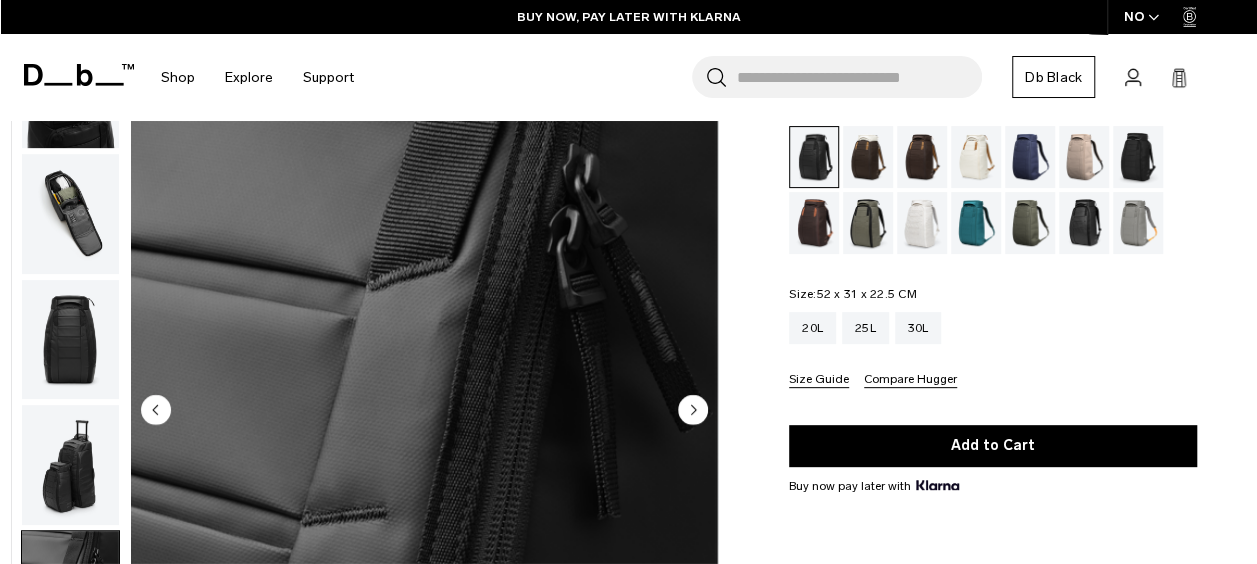 scroll, scrollTop: 225, scrollLeft: 0, axis: vertical 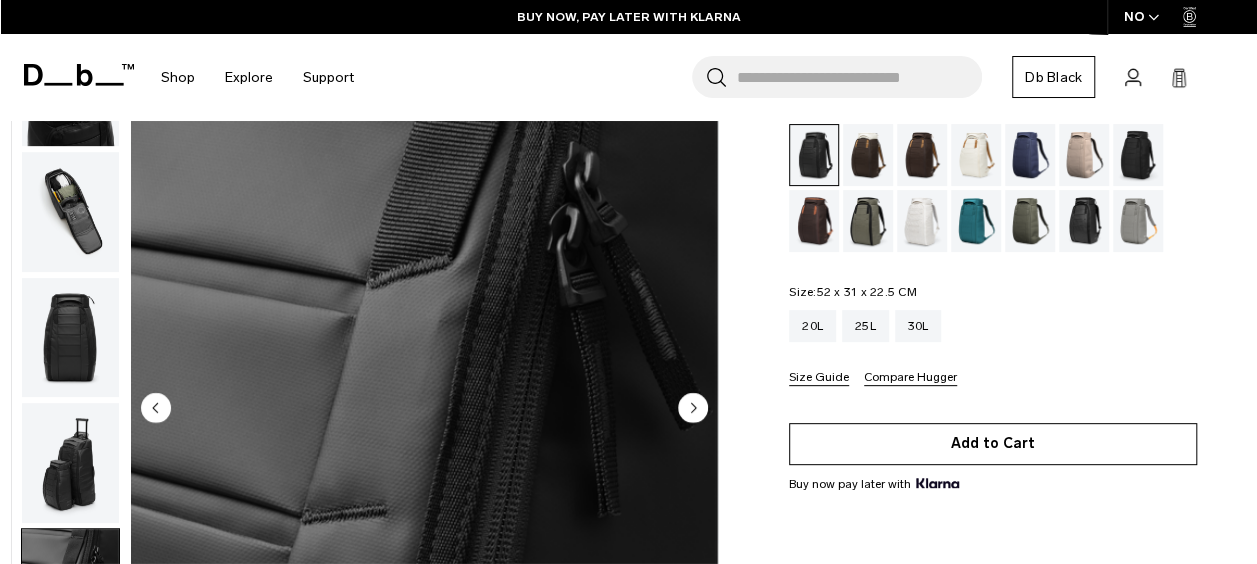 click on "Add to Cart" at bounding box center [993, 444] 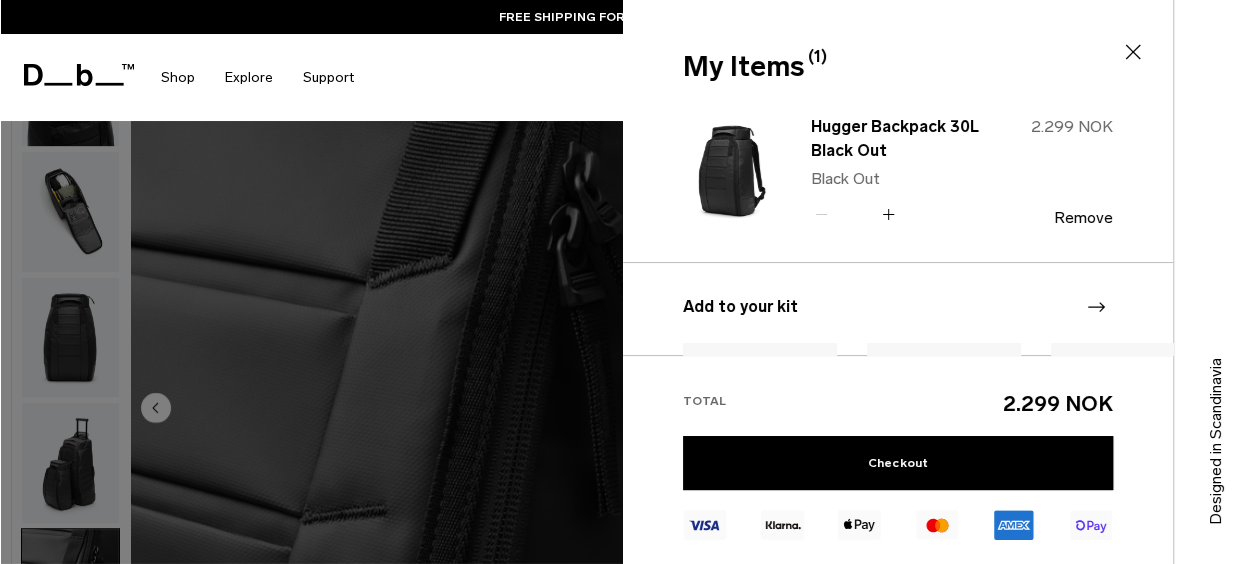 click 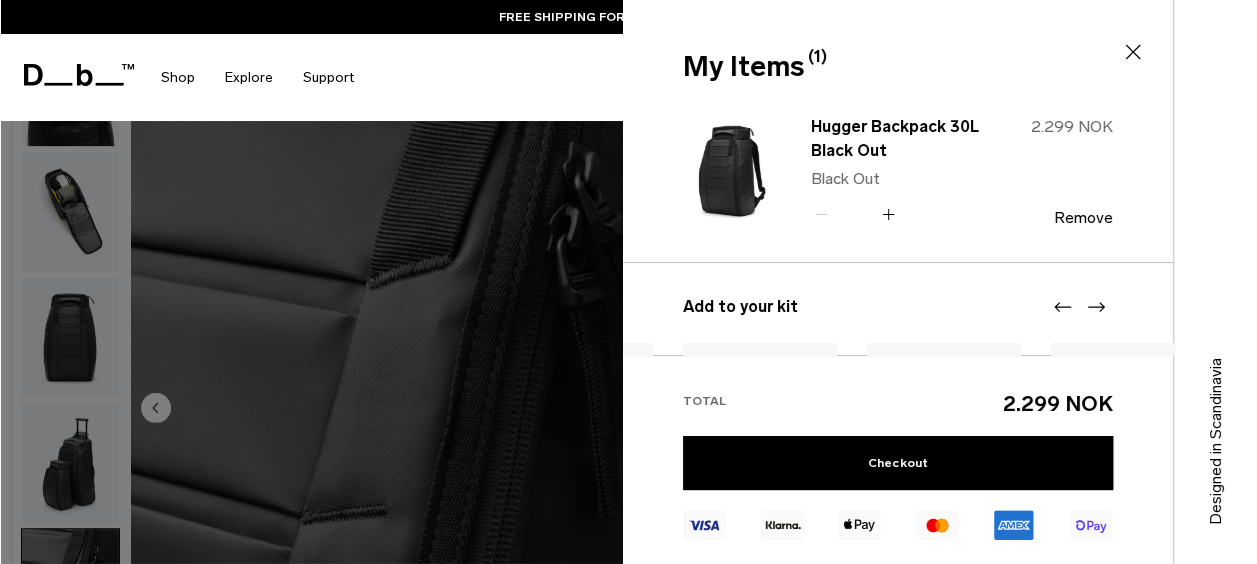 click 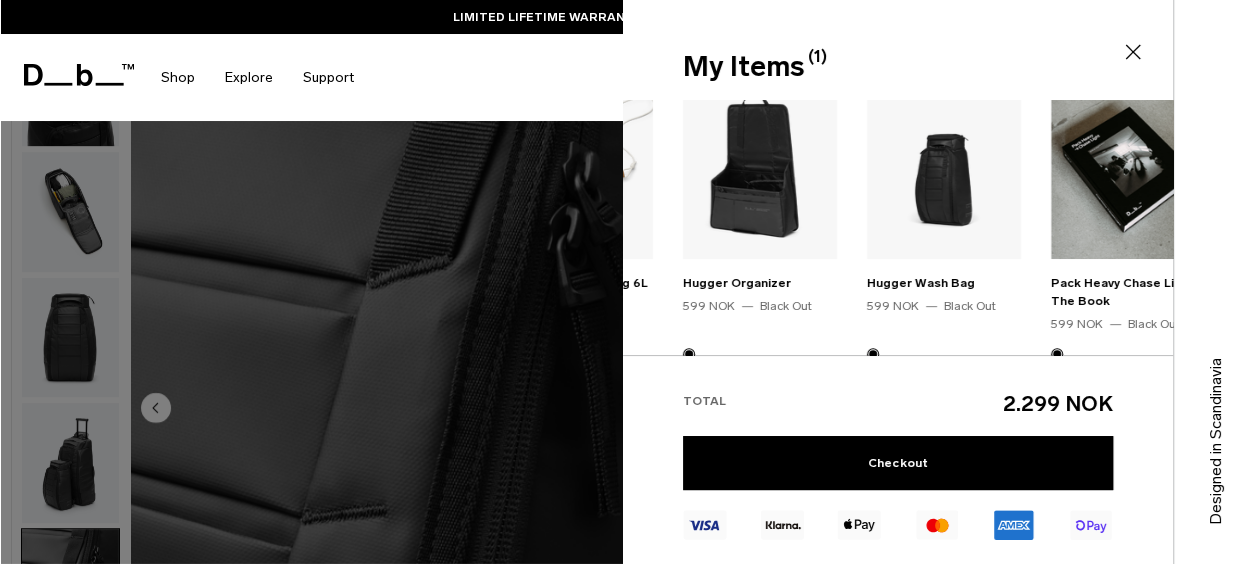 scroll, scrollTop: 369, scrollLeft: 0, axis: vertical 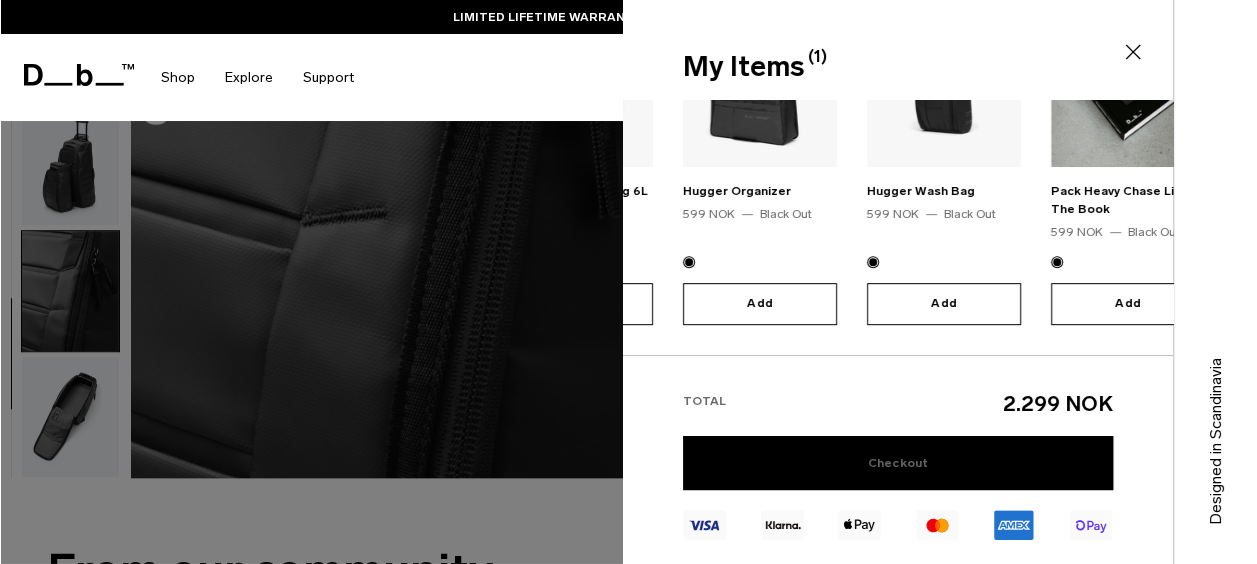 click on "Checkout" at bounding box center [898, 463] 